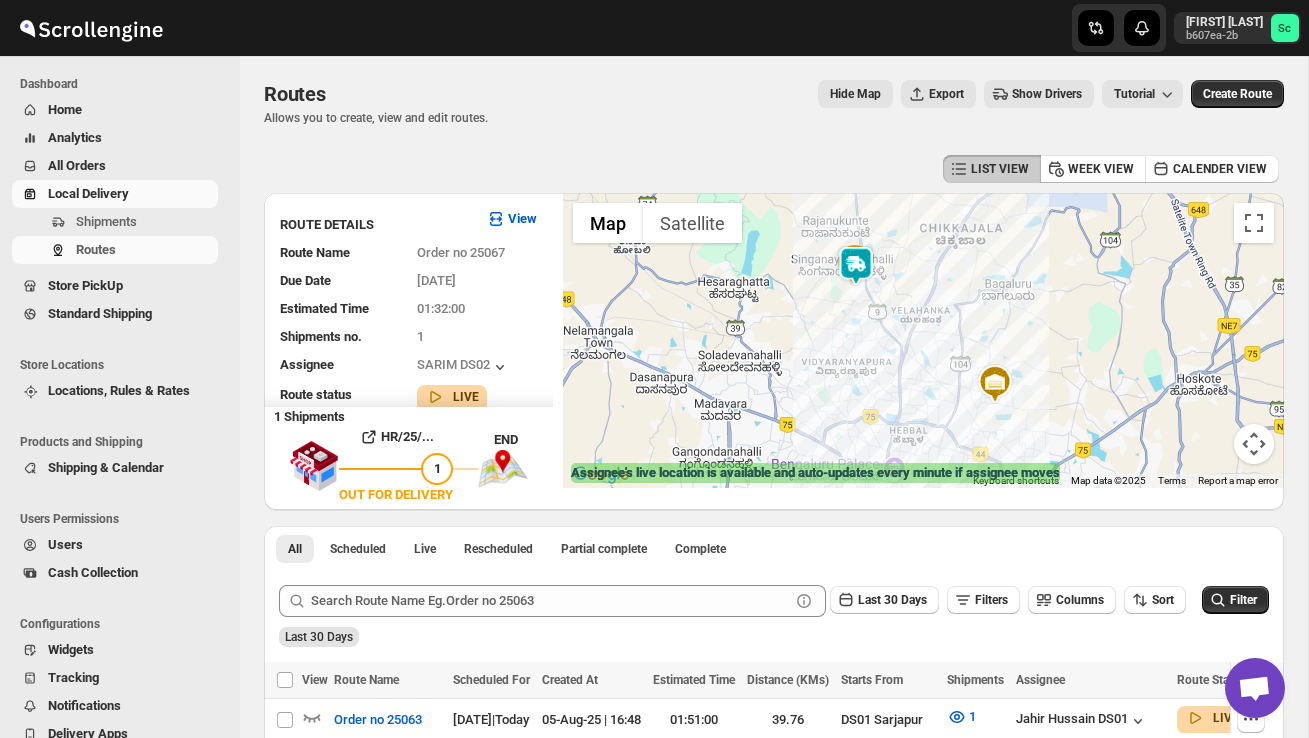 scroll, scrollTop: 0, scrollLeft: 0, axis: both 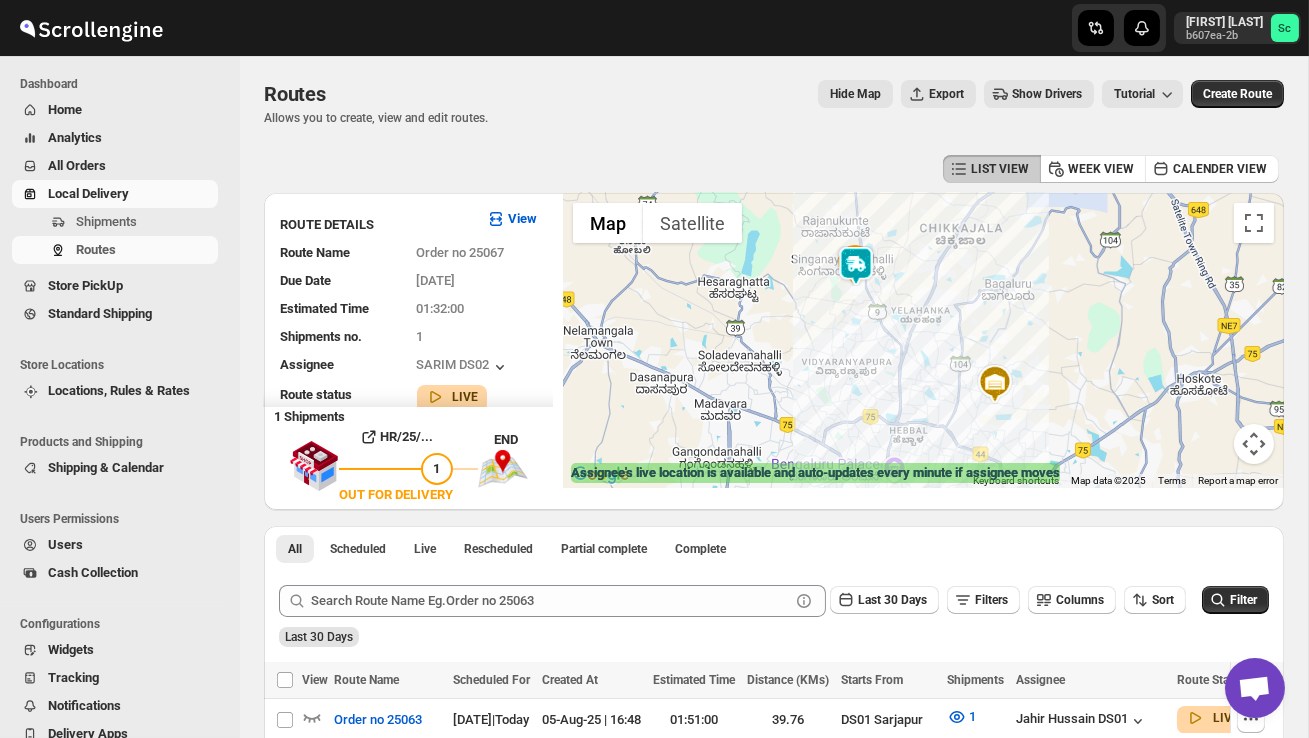 click on "Users" at bounding box center (131, 545) 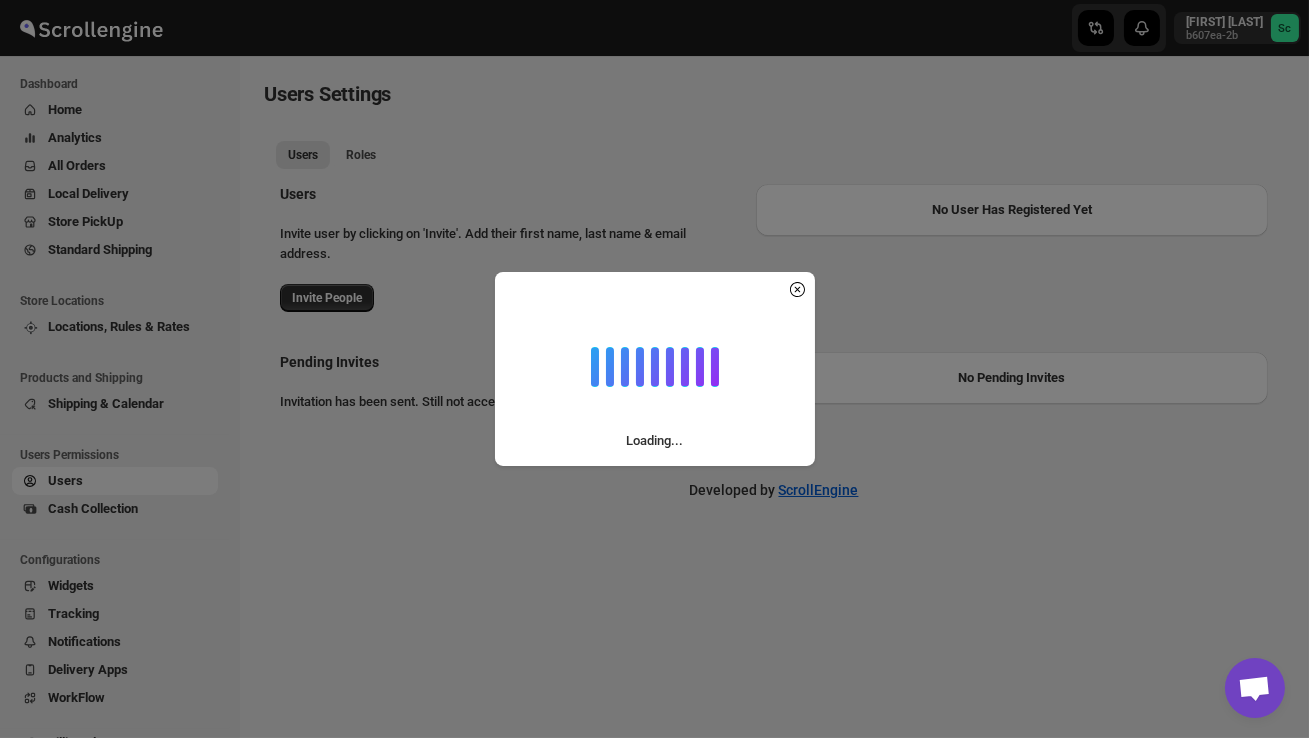 select on "[ALPHANUMERIC_ID]" 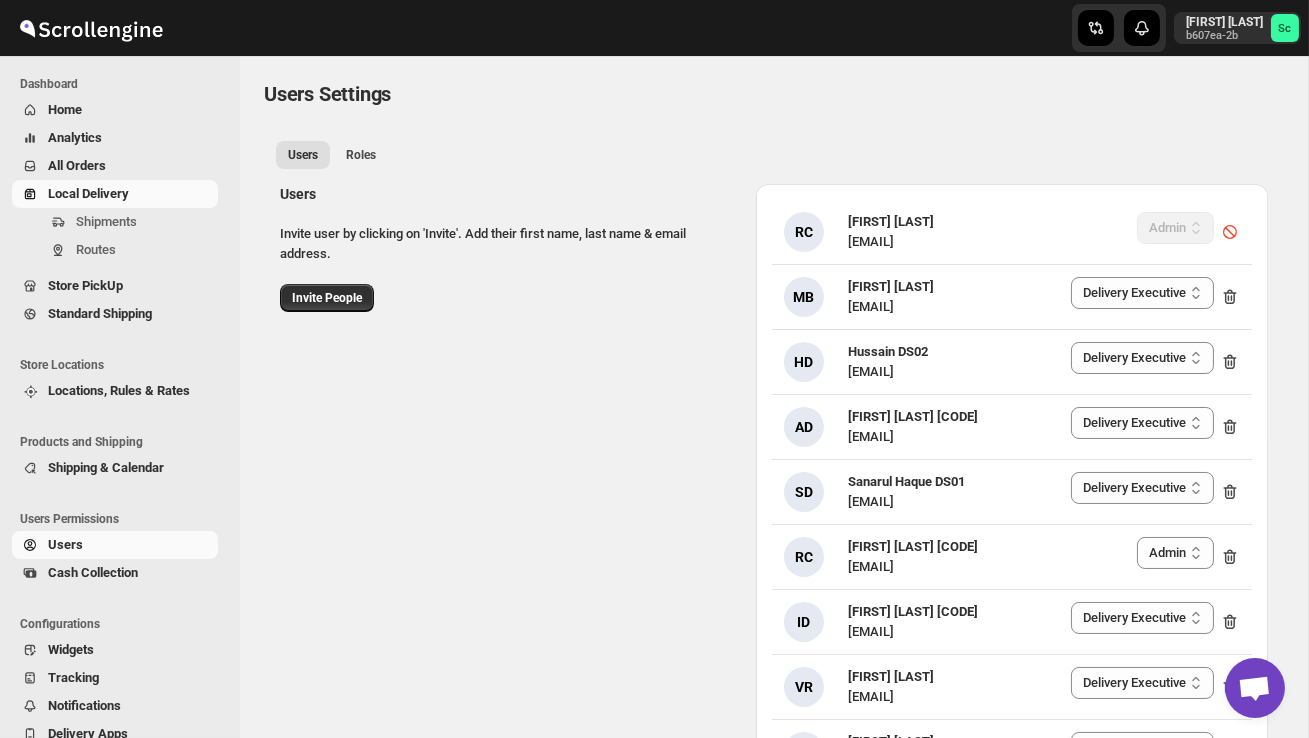click on "Local Delivery" at bounding box center [115, 194] 